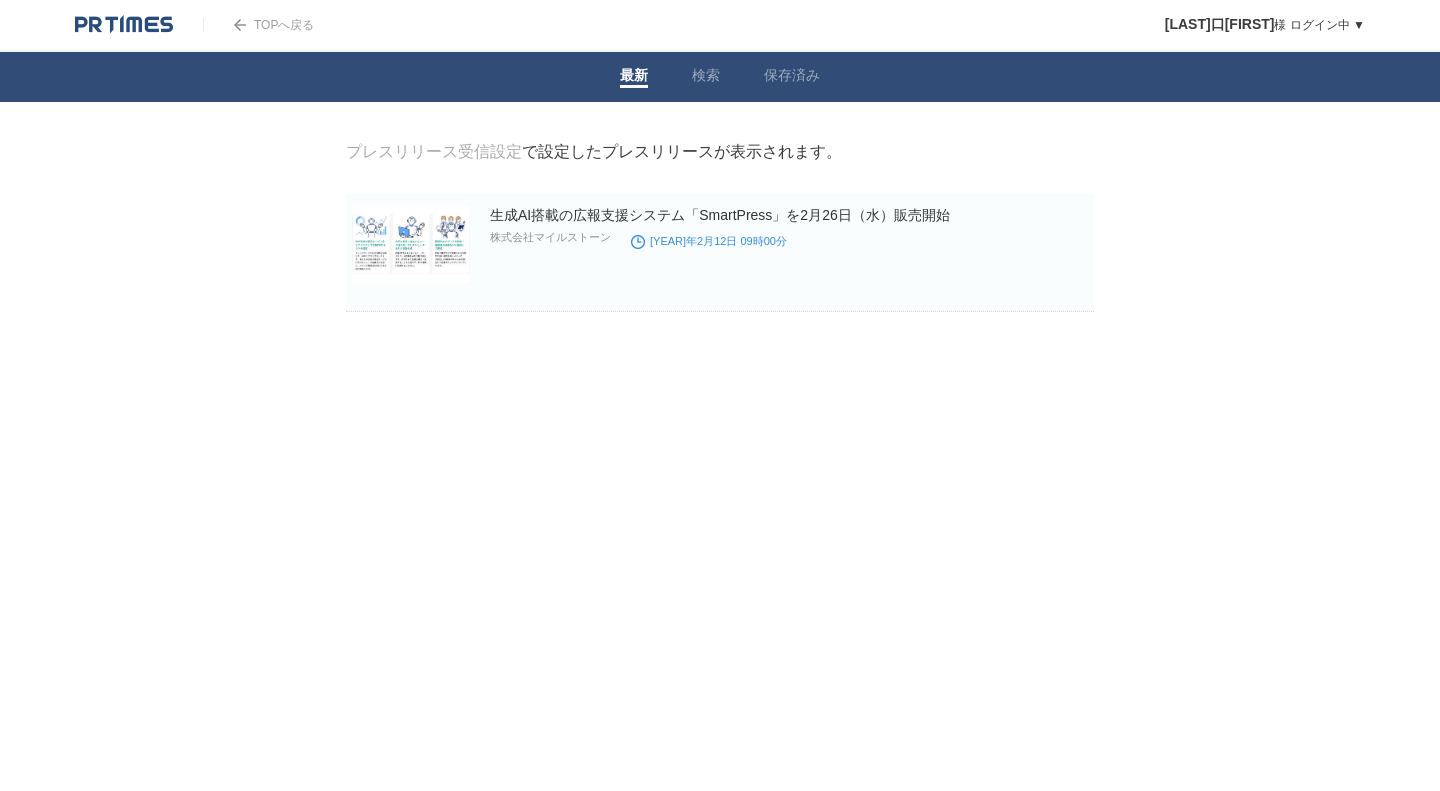 scroll, scrollTop: 0, scrollLeft: 0, axis: both 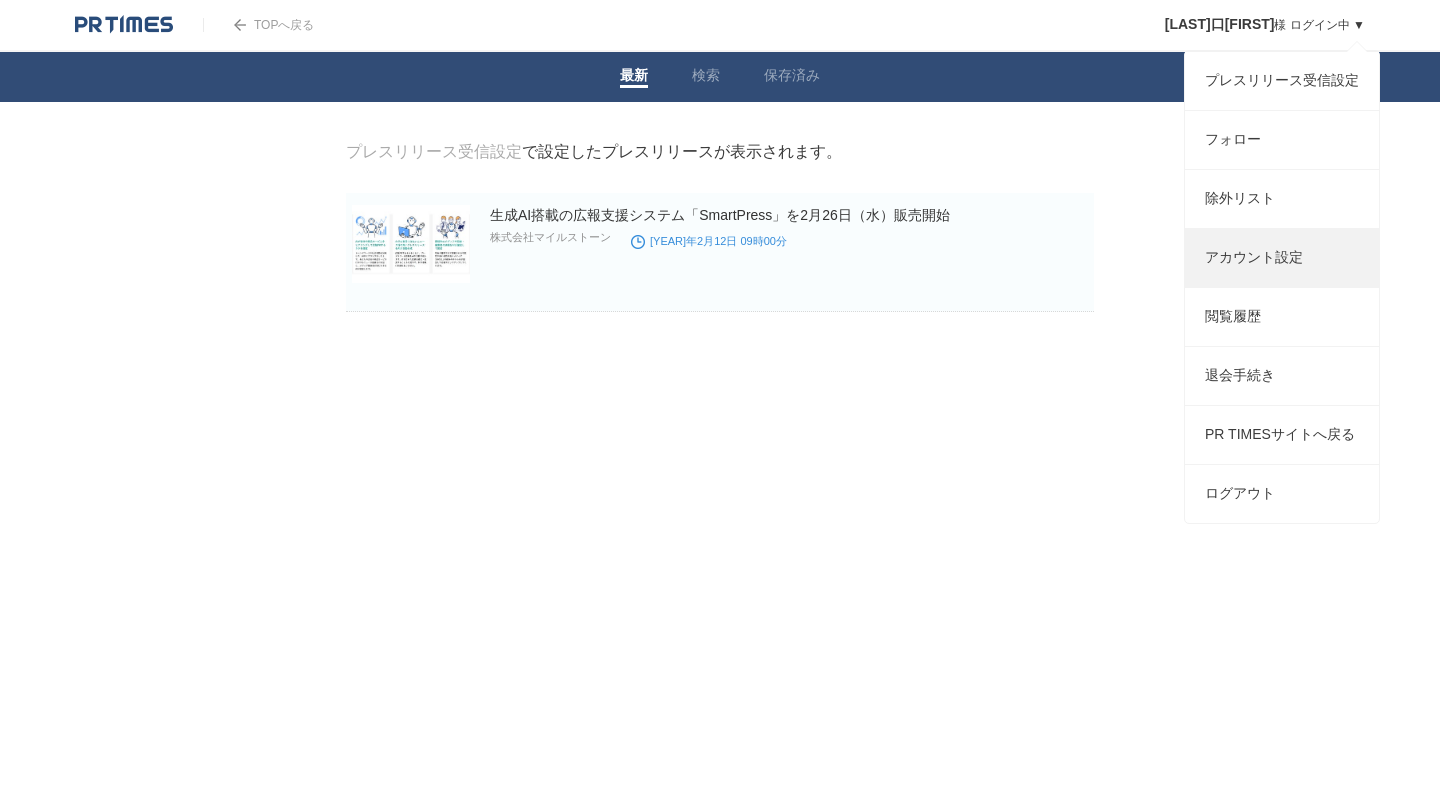 click on "アカウント設定" at bounding box center (1282, 258) 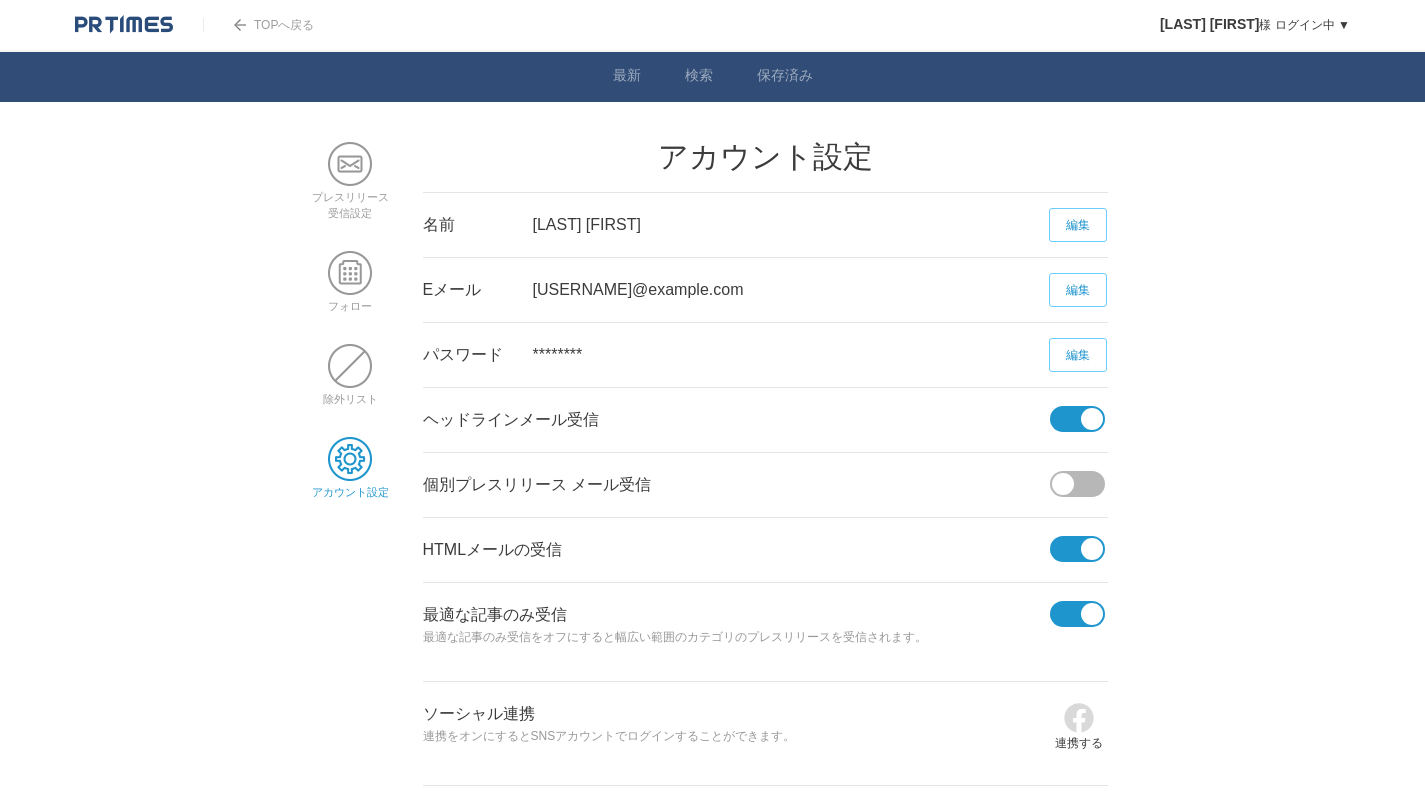 scroll, scrollTop: 0, scrollLeft: 0, axis: both 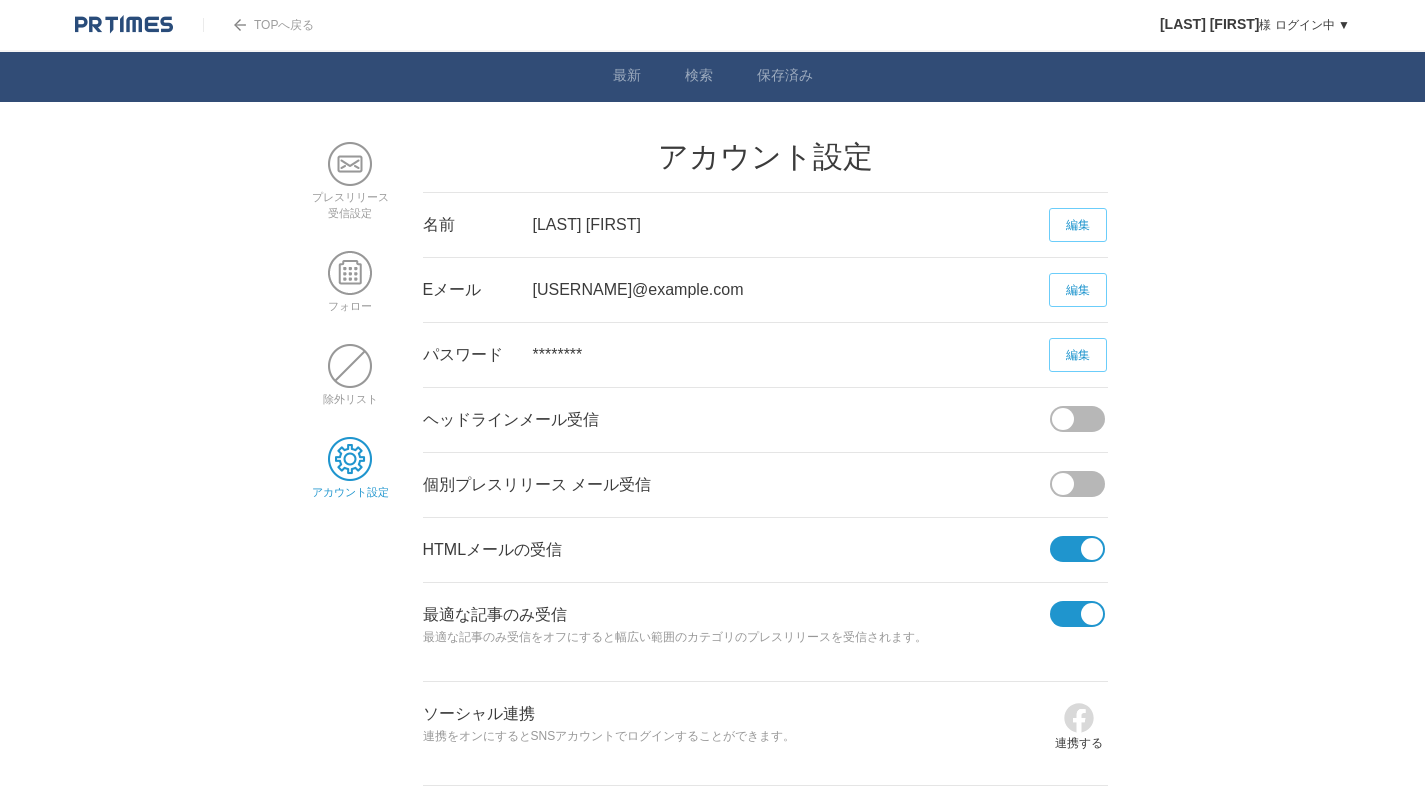 click at bounding box center (1071, 549) 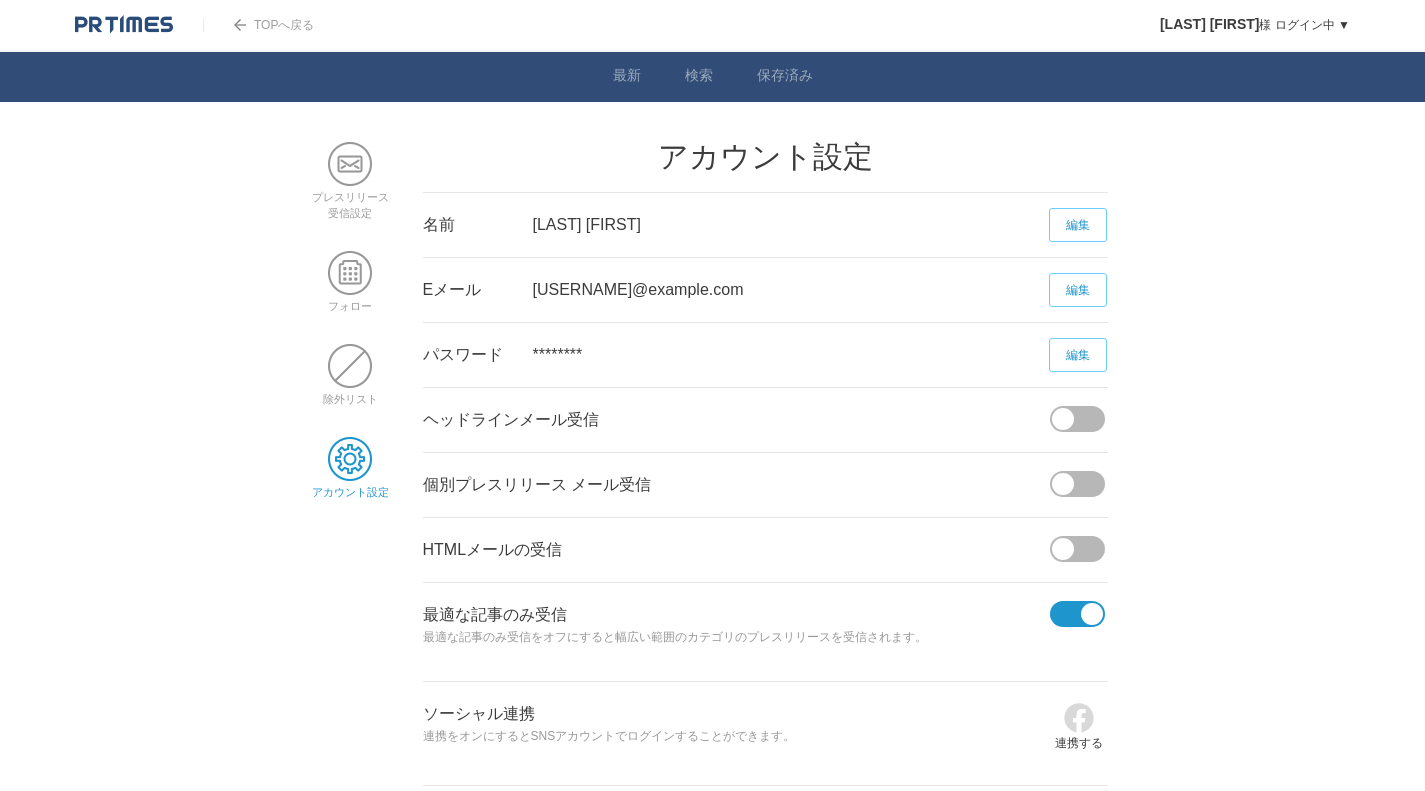 click at bounding box center [1071, 614] 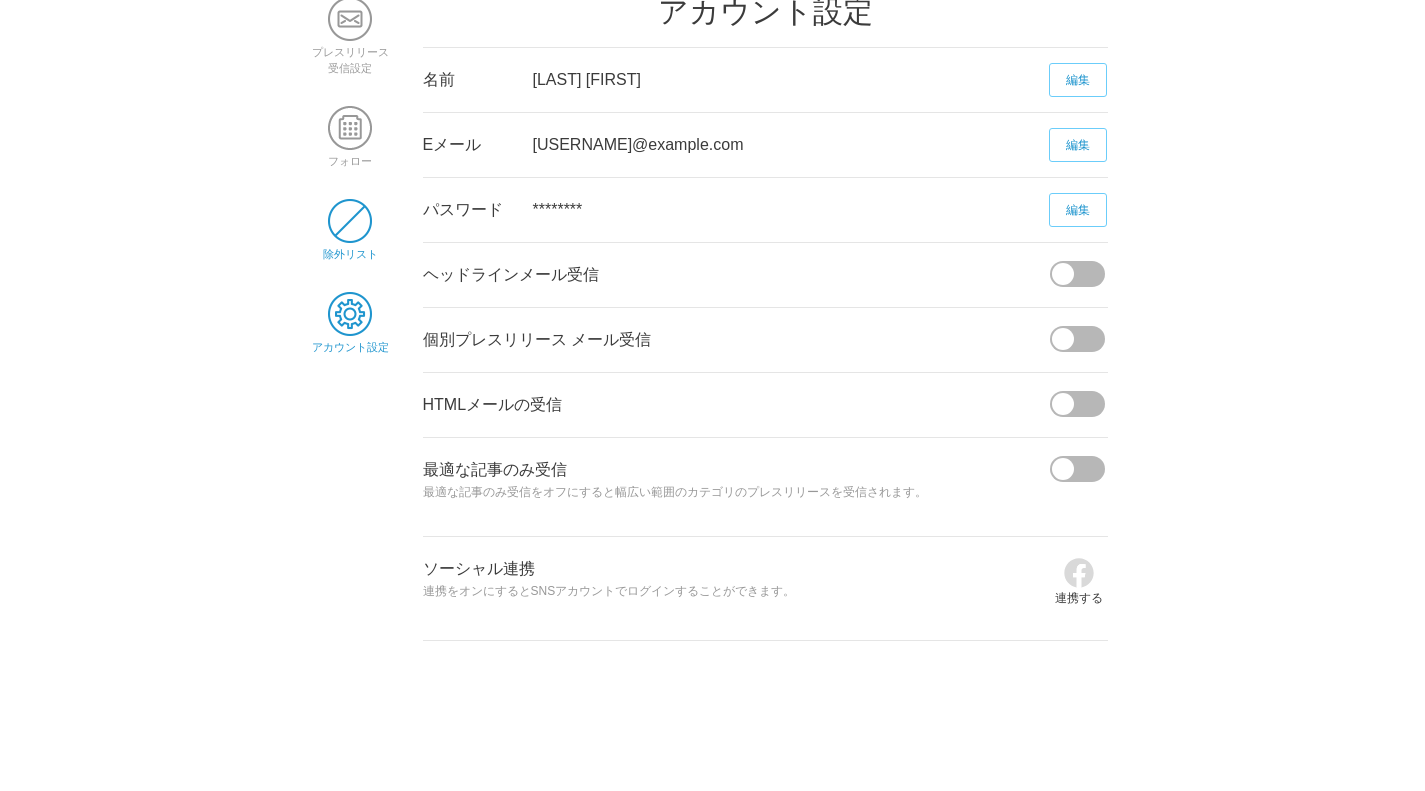 scroll, scrollTop: 0, scrollLeft: 0, axis: both 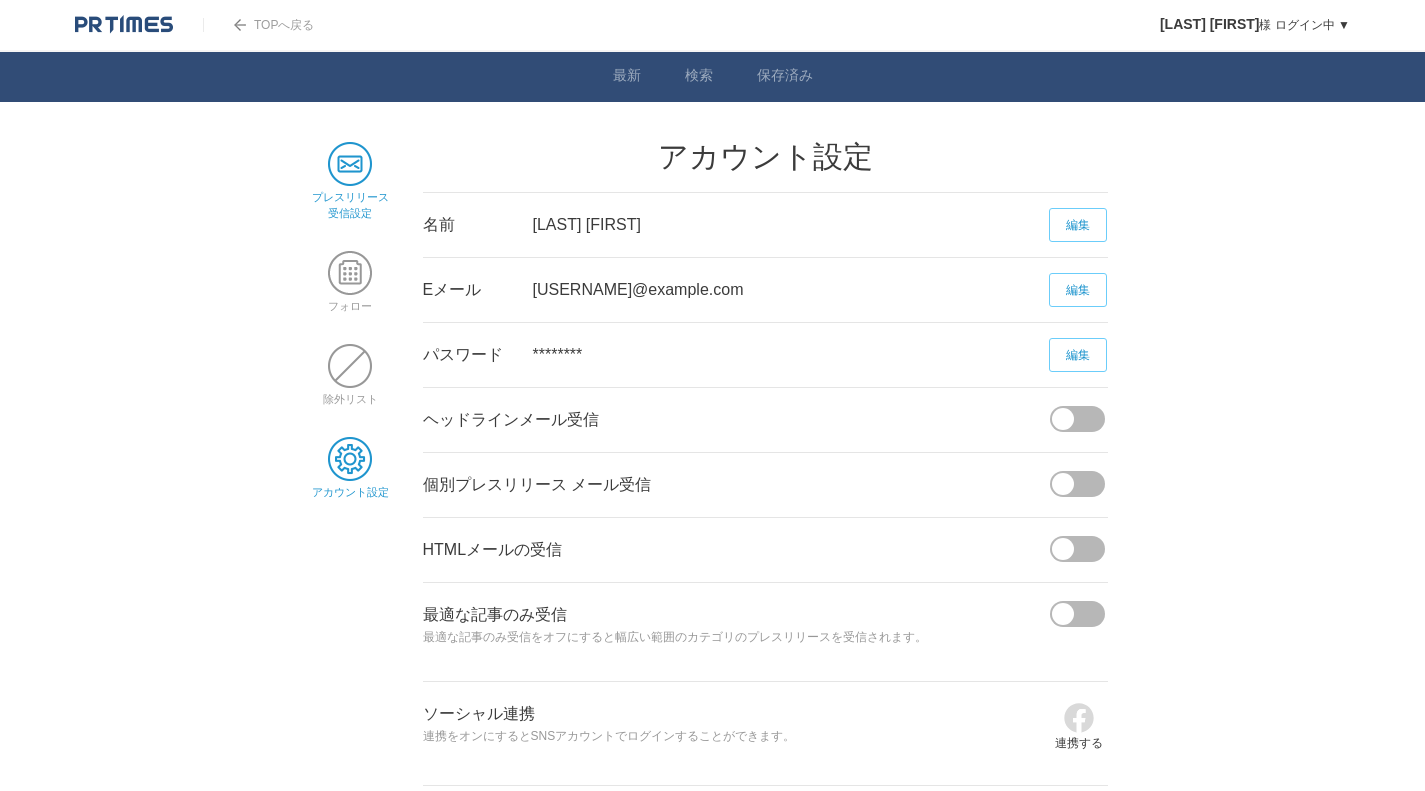 click at bounding box center (350, 164) 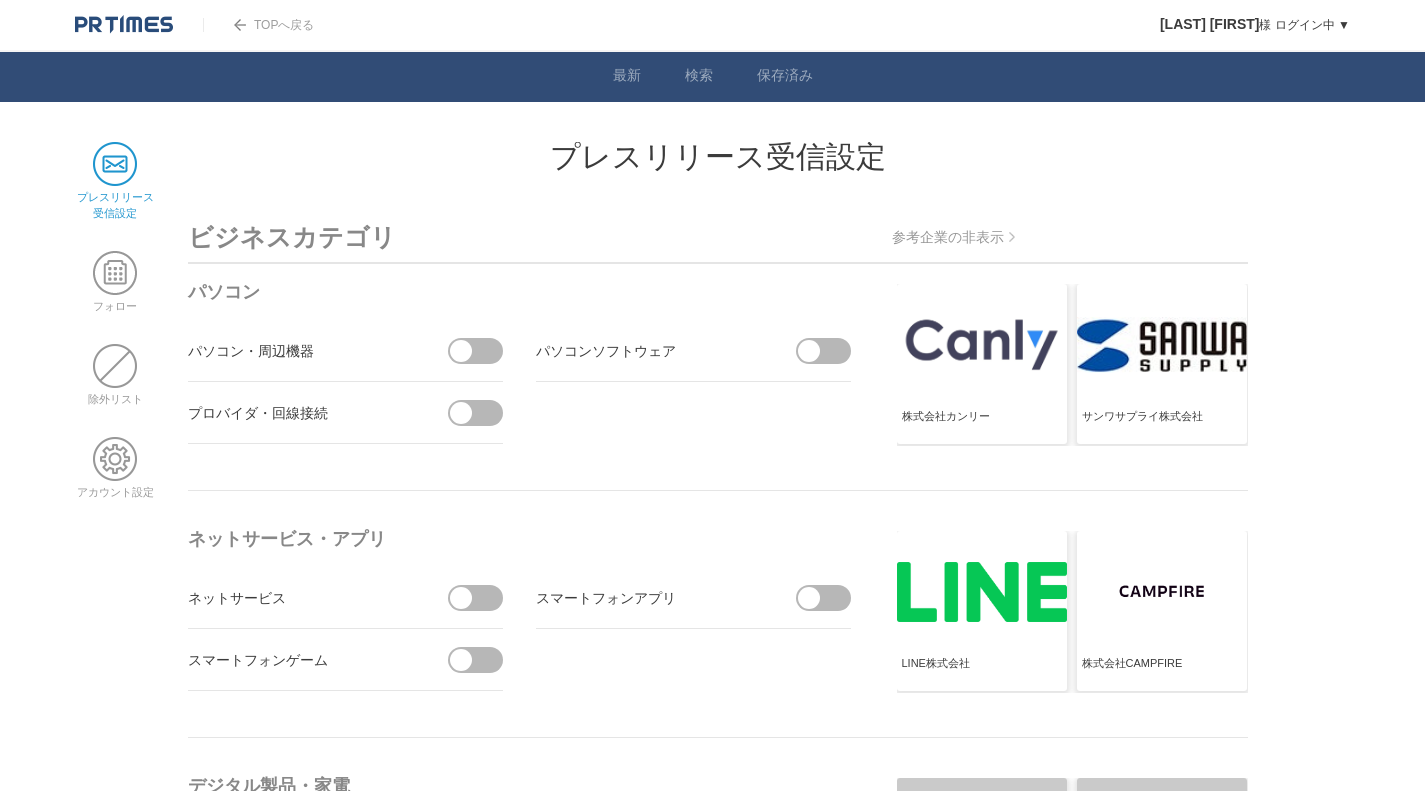 scroll, scrollTop: 0, scrollLeft: 0, axis: both 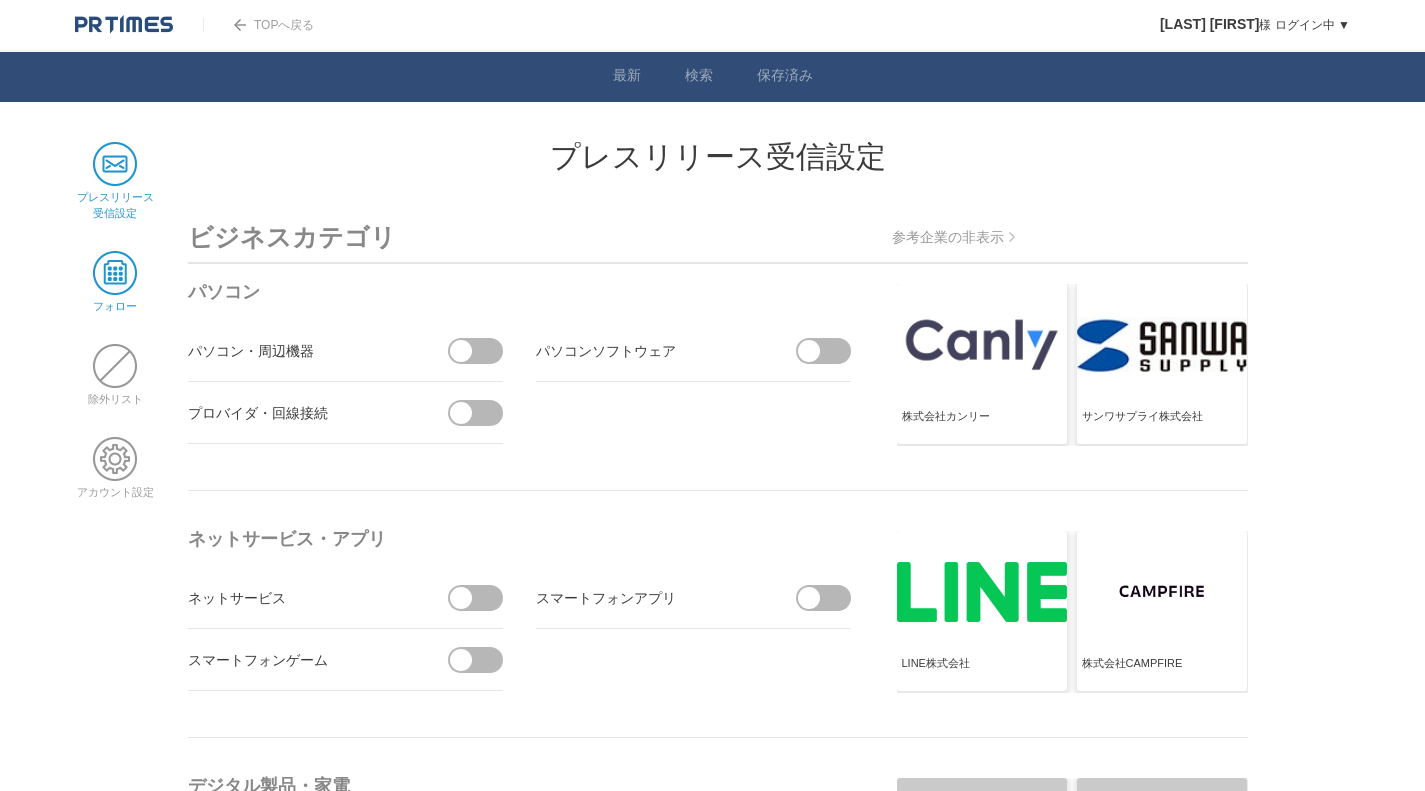 click at bounding box center [115, 273] 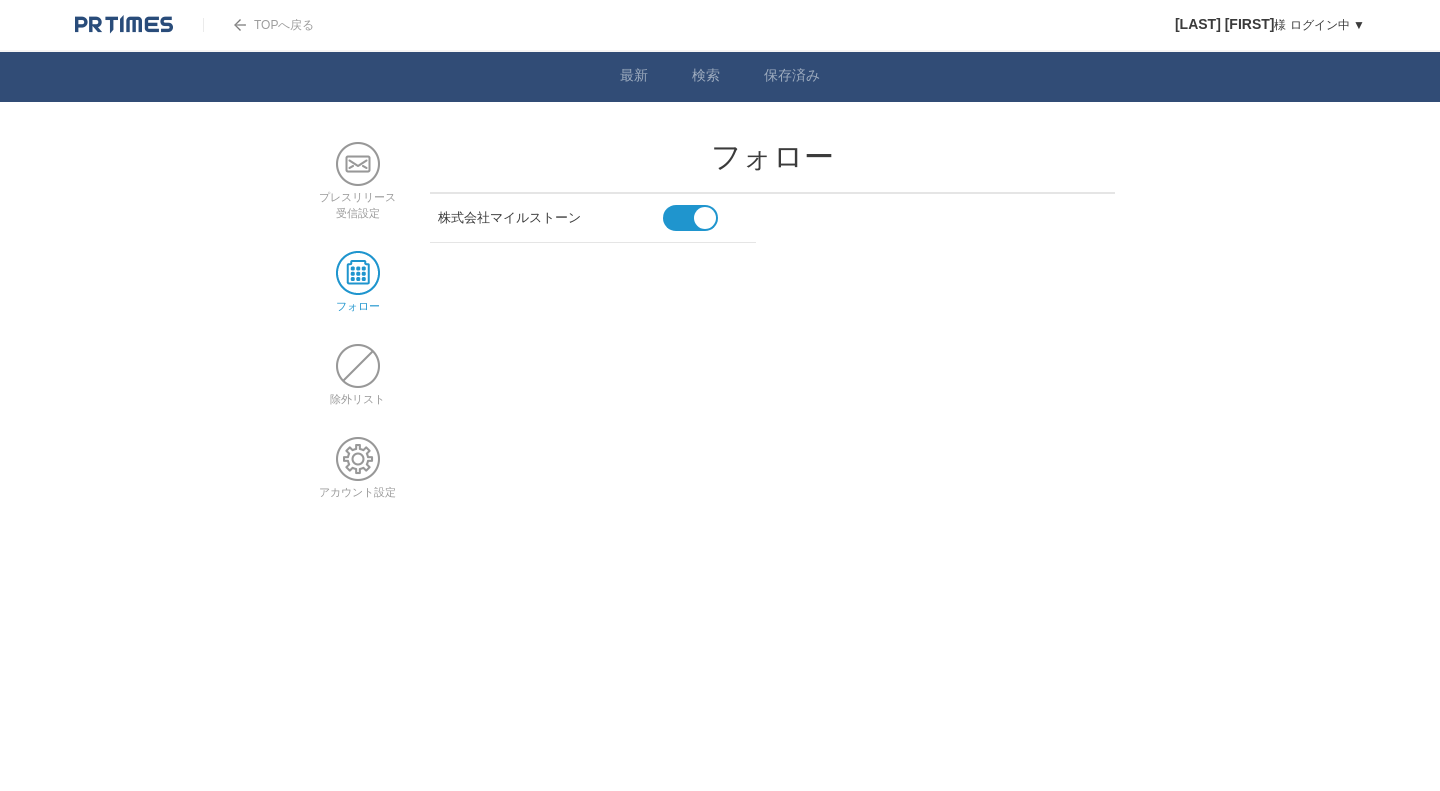 scroll, scrollTop: 0, scrollLeft: 0, axis: both 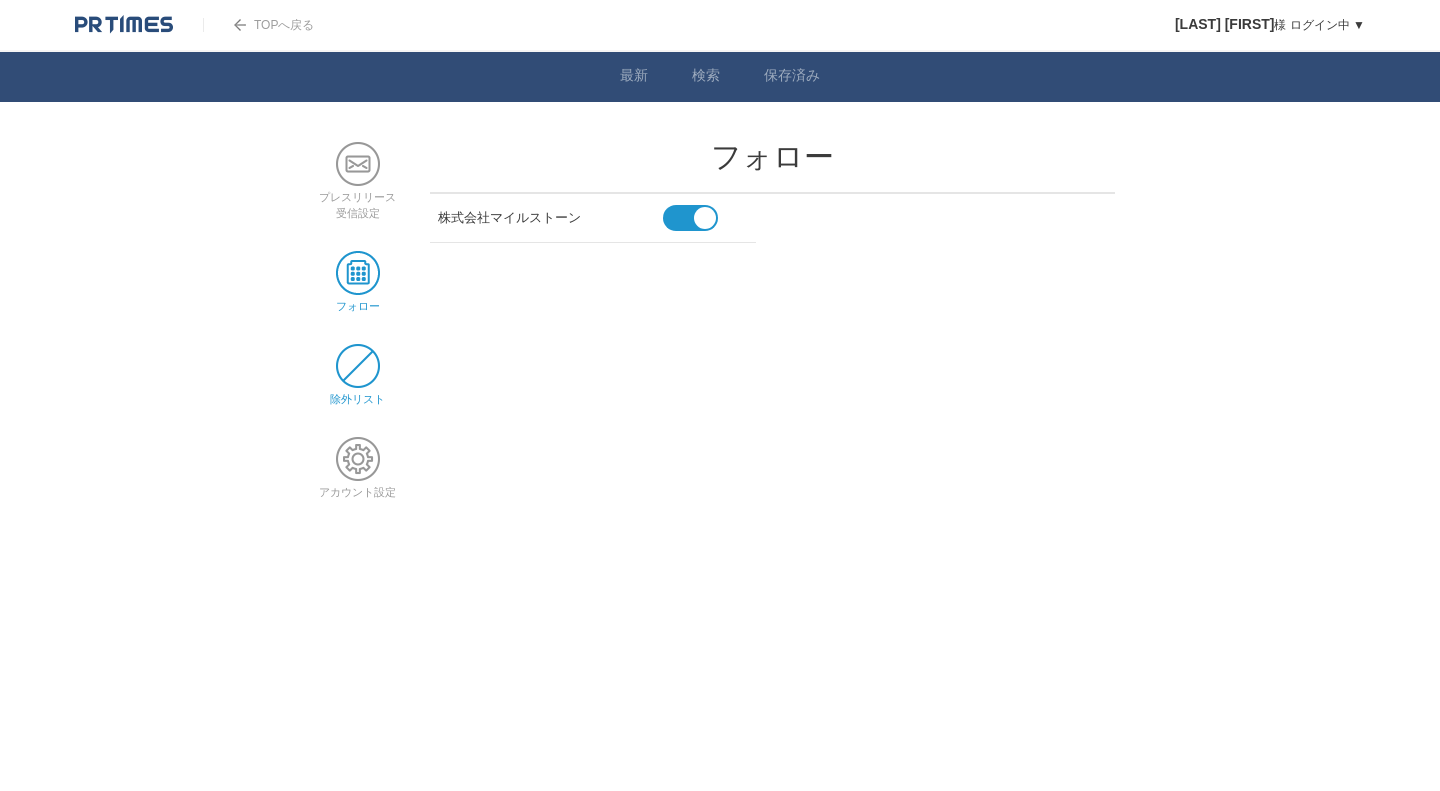 click at bounding box center (358, 366) 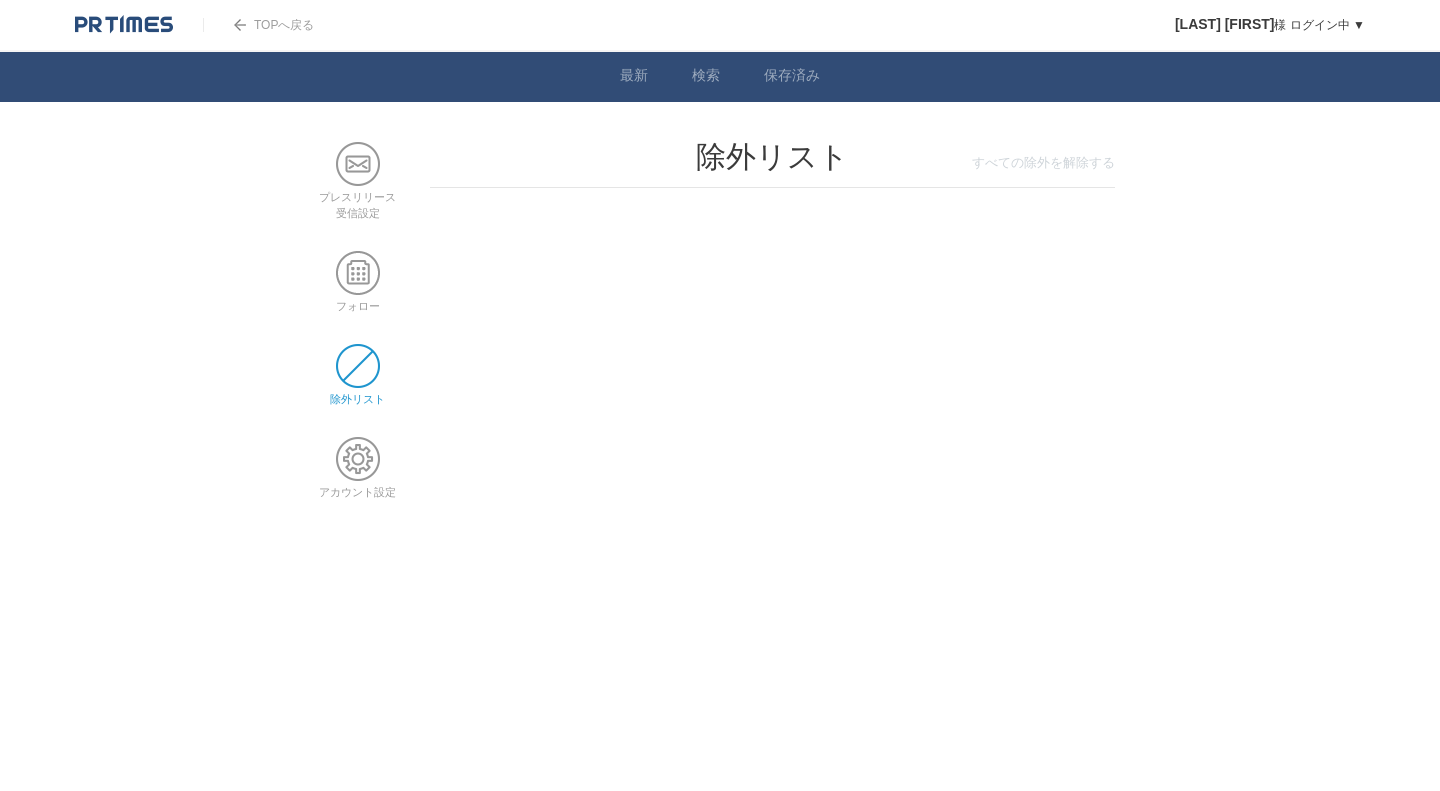 scroll, scrollTop: 0, scrollLeft: 0, axis: both 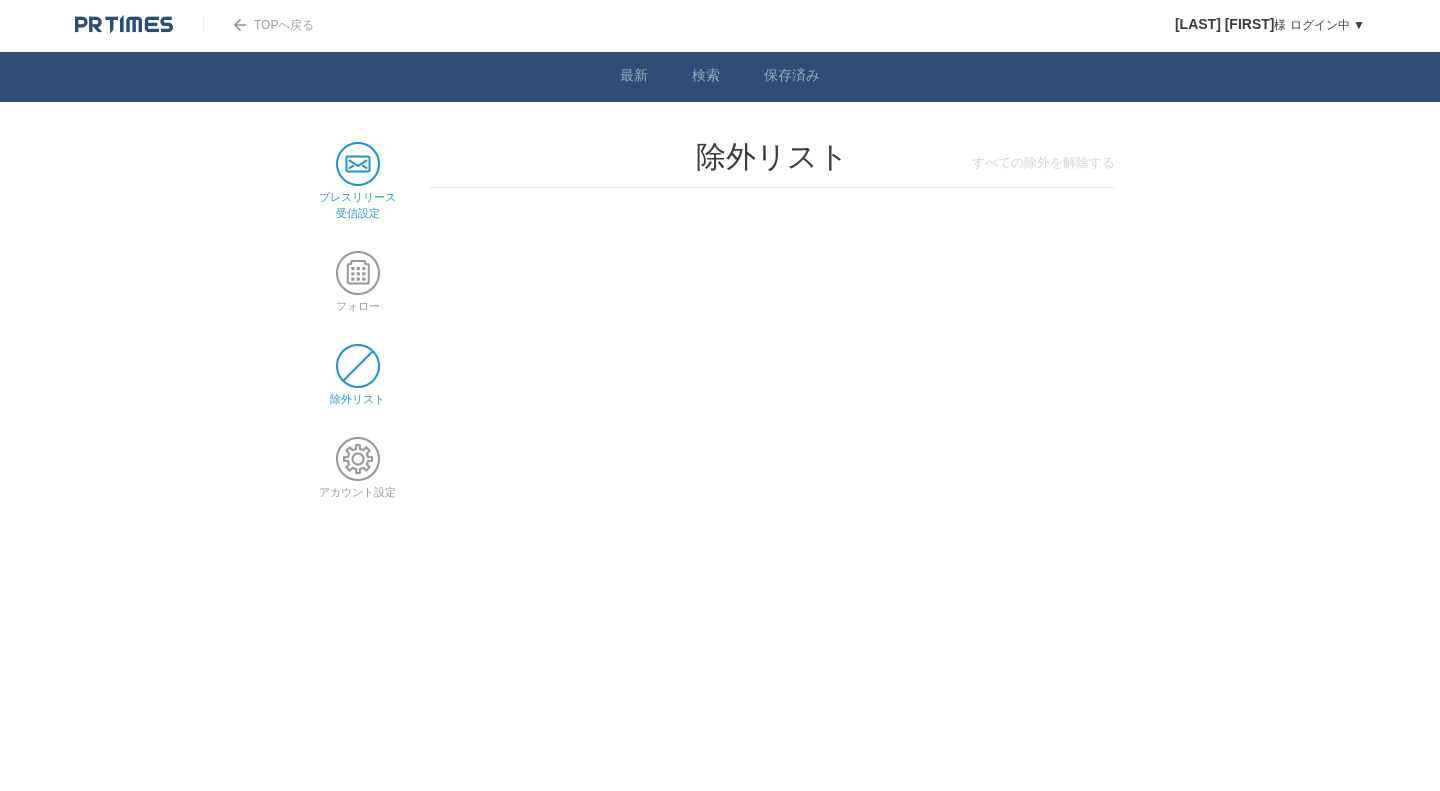 click at bounding box center [358, 164] 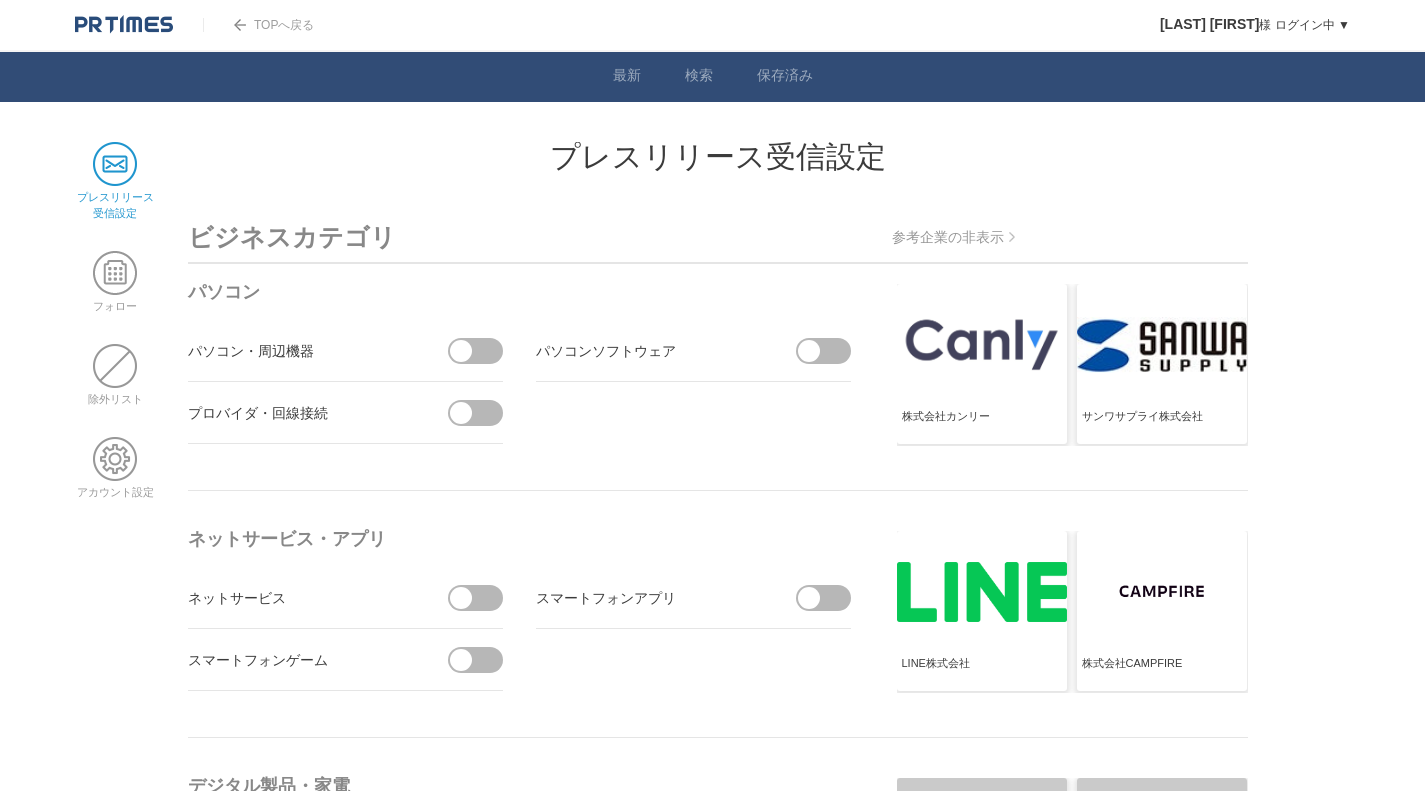scroll, scrollTop: 0, scrollLeft: 0, axis: both 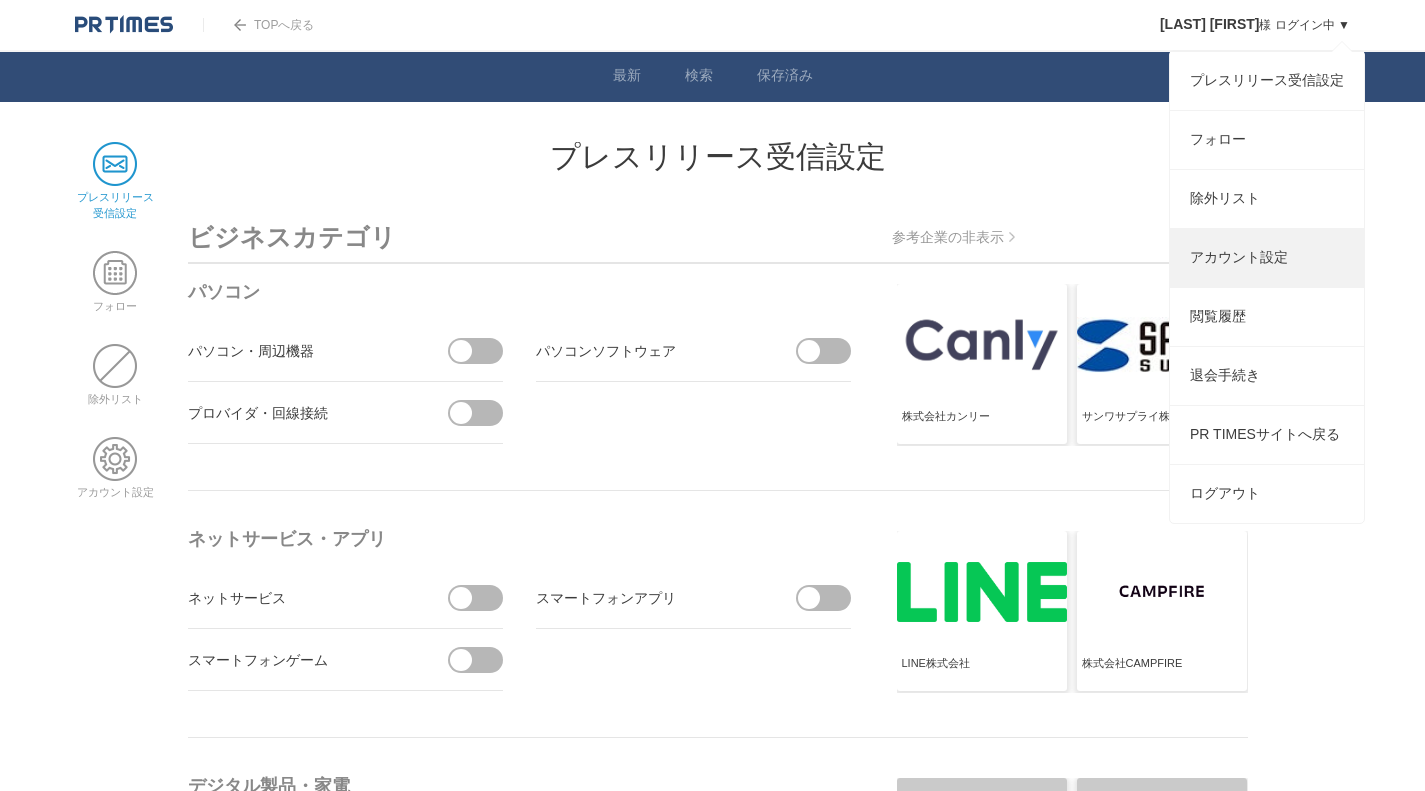 click on "アカウント設定" at bounding box center [1267, 258] 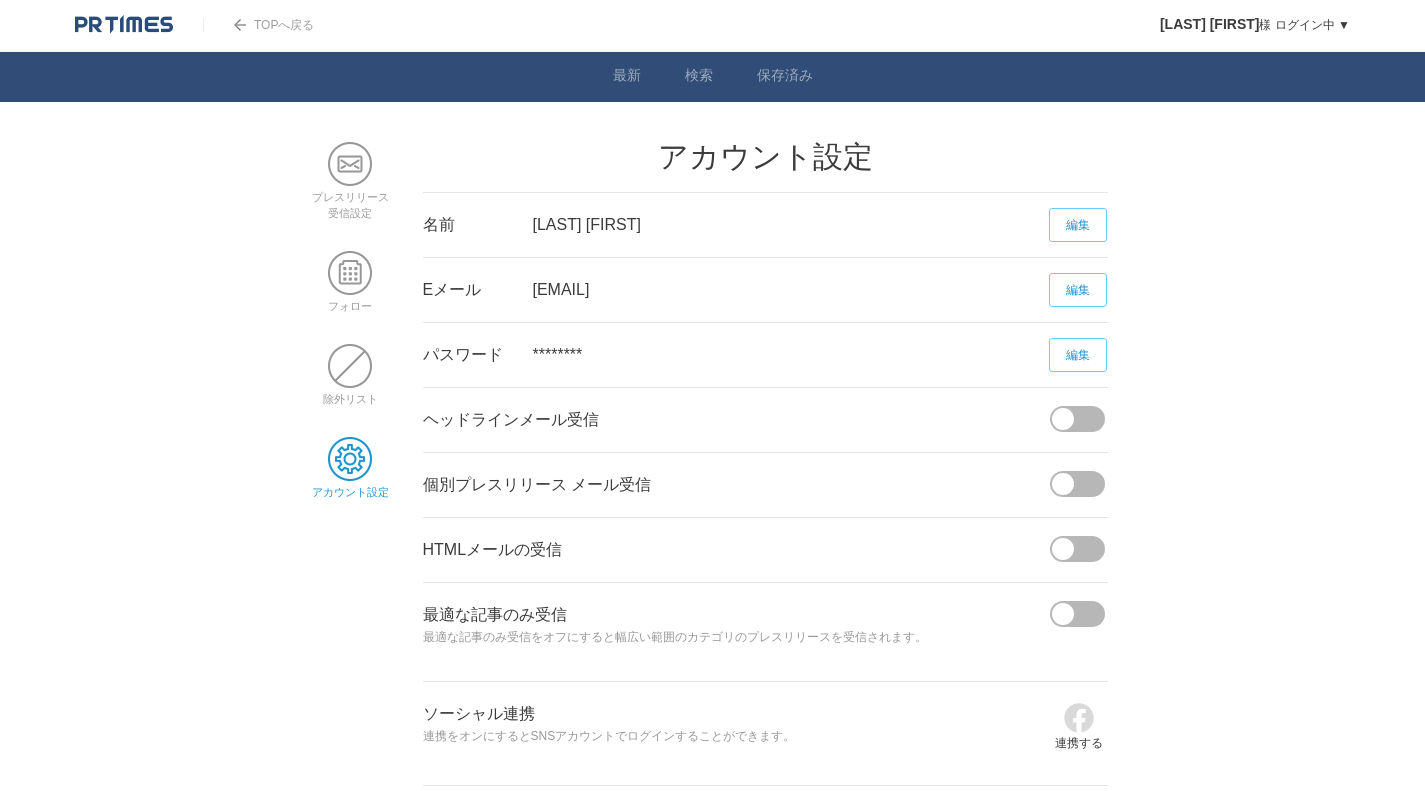 scroll, scrollTop: 0, scrollLeft: 0, axis: both 